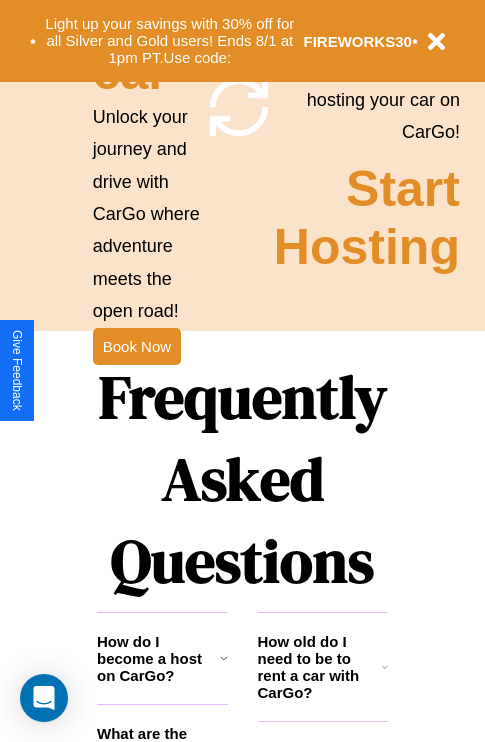 scroll, scrollTop: 2423, scrollLeft: 0, axis: vertical 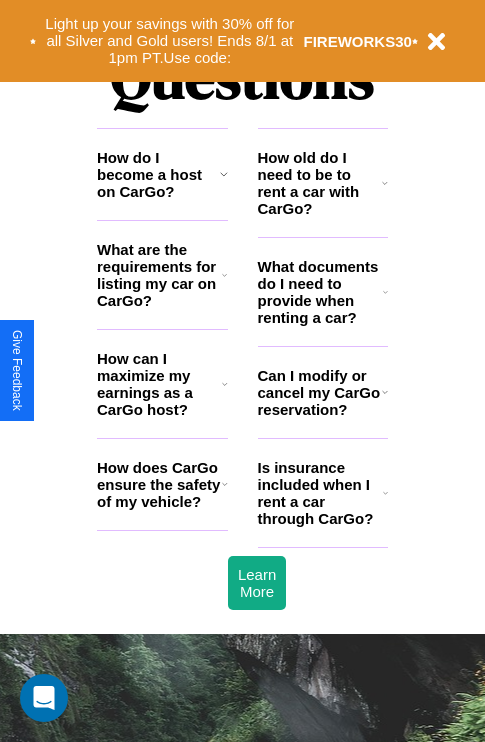 click on "How old do I need to be to rent a car with CarGo?" at bounding box center [320, 183] 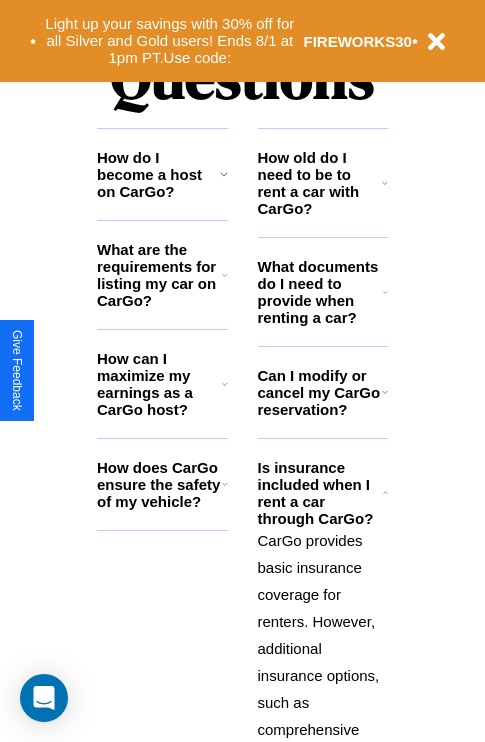 click on "How old do I need to be to rent a car with CarGo?" at bounding box center (320, 183) 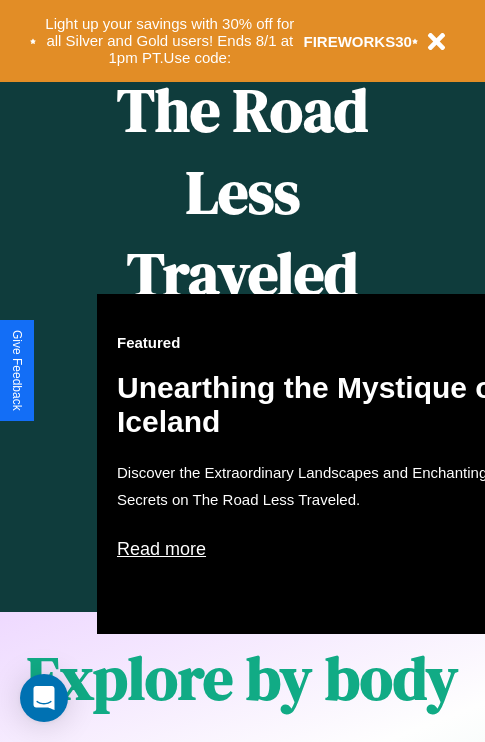 scroll, scrollTop: 817, scrollLeft: 0, axis: vertical 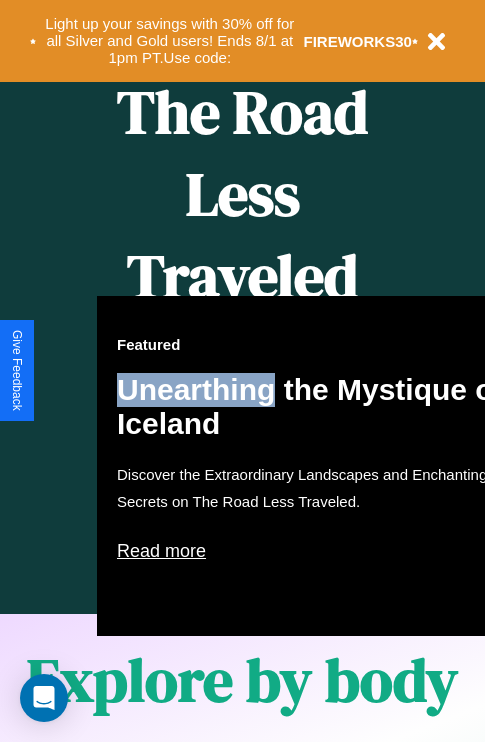 click on "Featured Unearthing the Mystique of Iceland Discover the Extraordinary Landscapes and Enchanting Secrets on The Road Less Traveled. Read more" at bounding box center [317, 466] 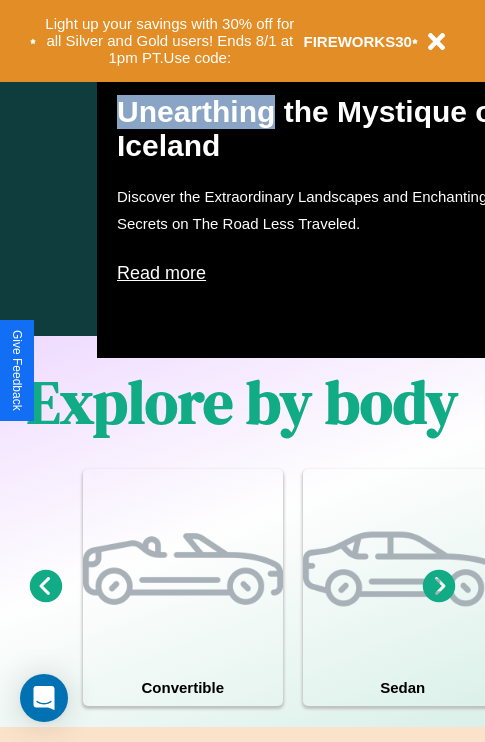 scroll, scrollTop: 1285, scrollLeft: 0, axis: vertical 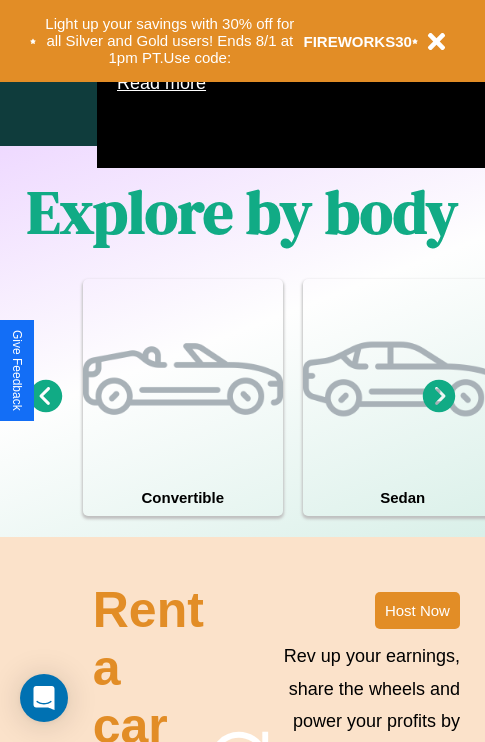 click 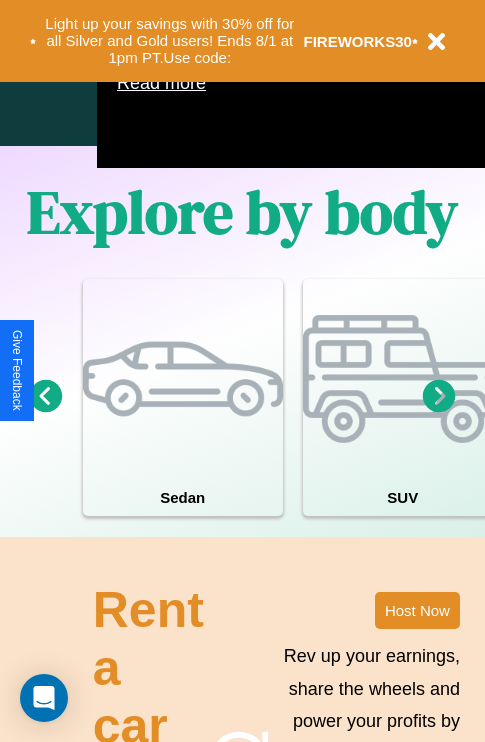 click 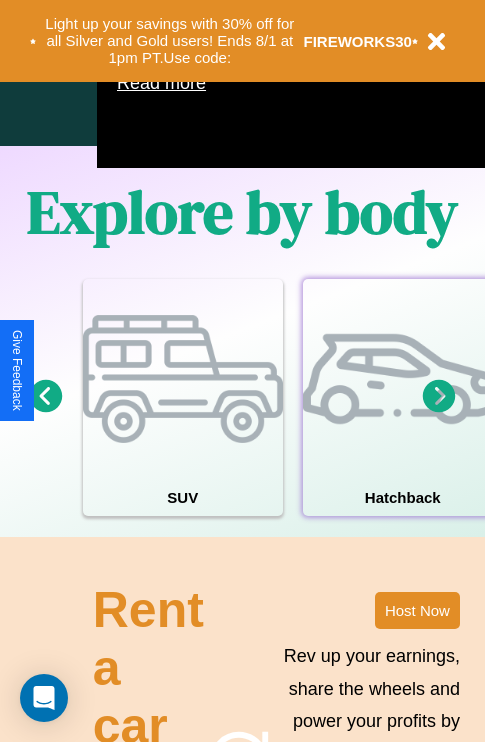 click at bounding box center (403, 379) 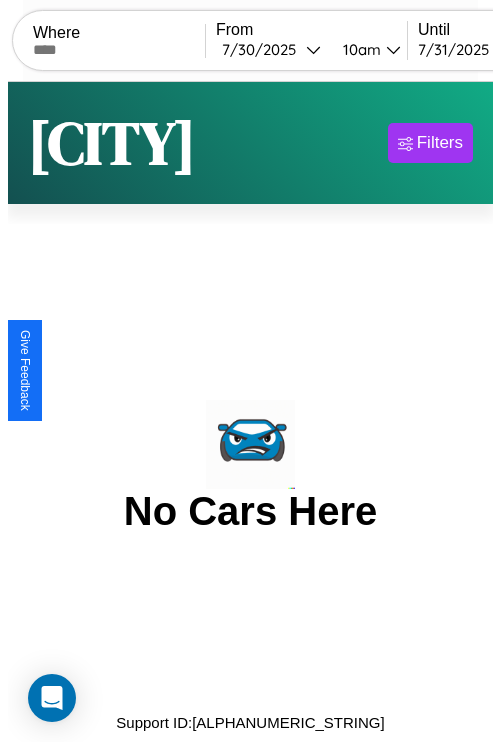scroll, scrollTop: 0, scrollLeft: 0, axis: both 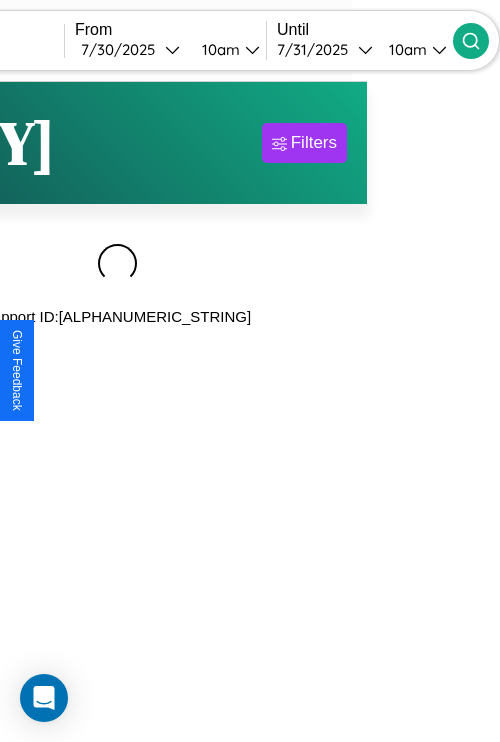 type on "******" 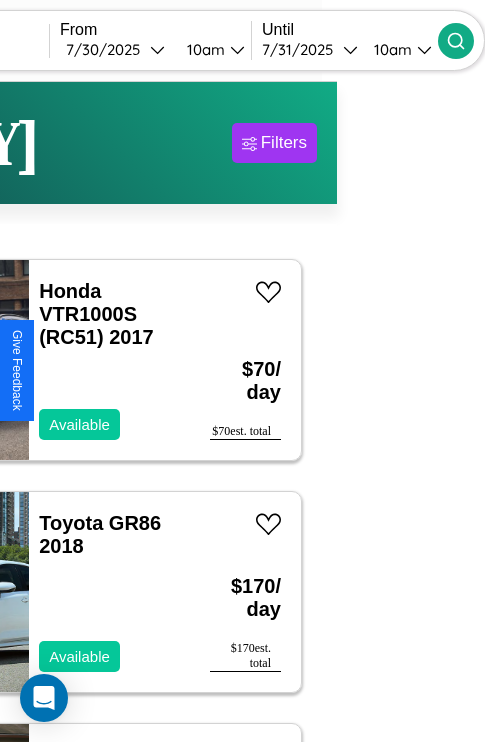scroll, scrollTop: 95, scrollLeft: 35, axis: both 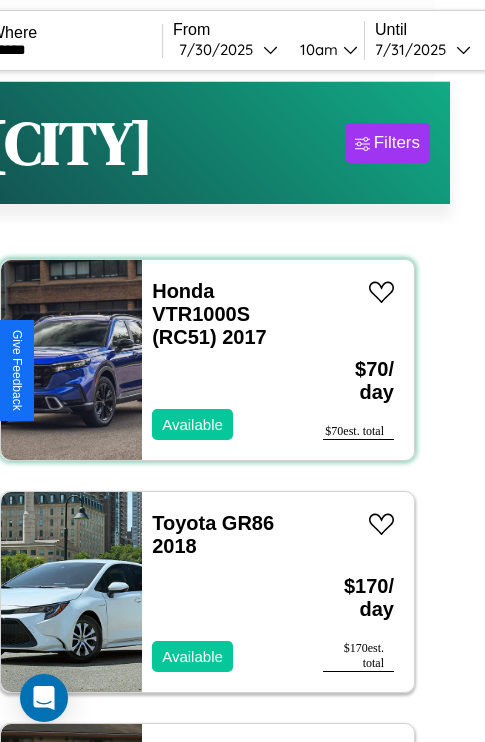 click on "Honda   VTR1000S (RC51)   2017 Available" at bounding box center [222, 360] 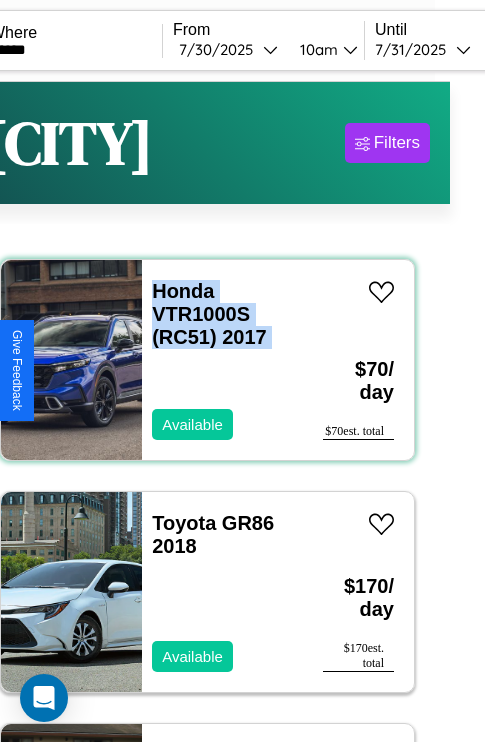 click on "Honda   VTR1000S (RC51)   2017 Available" at bounding box center (222, 360) 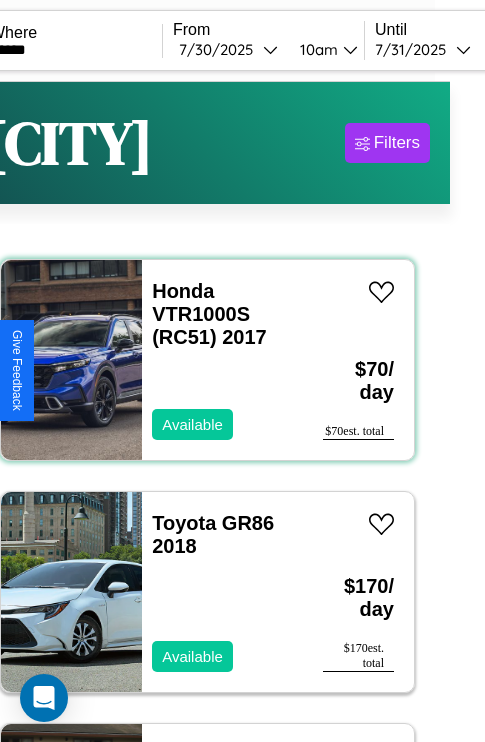 click on "Honda   VTR1000S (RC51)   2017 Available" at bounding box center [222, 360] 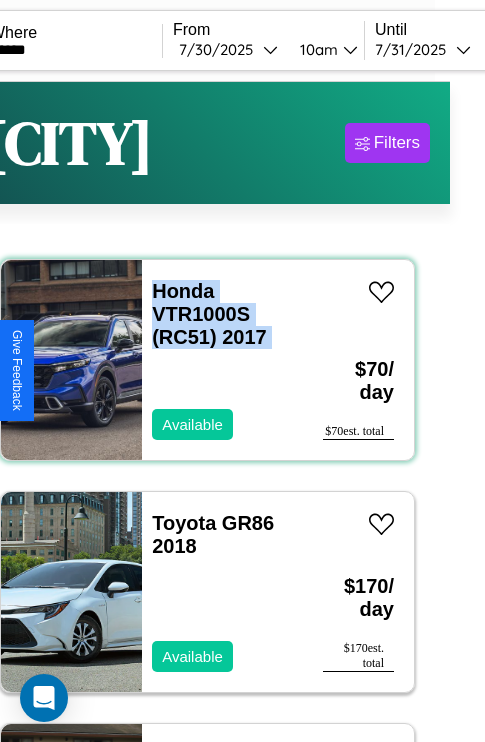 click on "Honda   VTR1000S (RC51)   2017 Available" at bounding box center [222, 360] 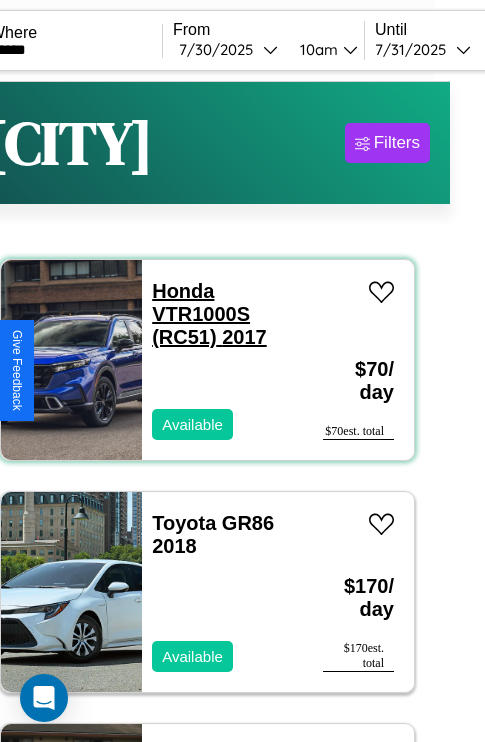 click on "Honda   VTR1000S (RC51)   2017" at bounding box center [209, 314] 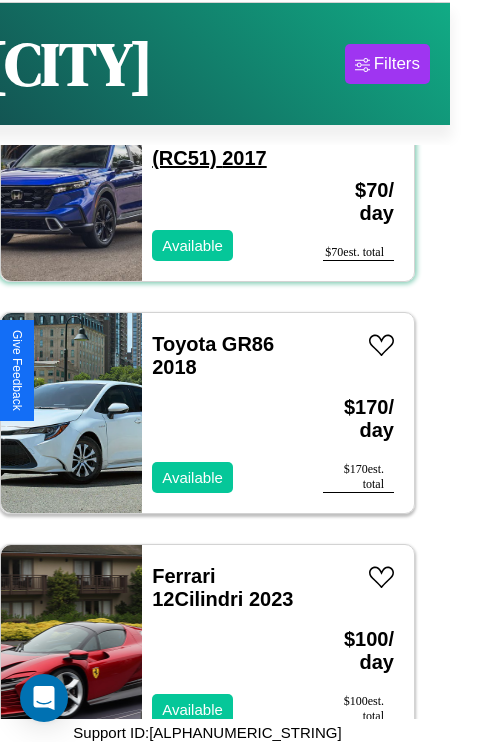 scroll, scrollTop: 95, scrollLeft: 35, axis: both 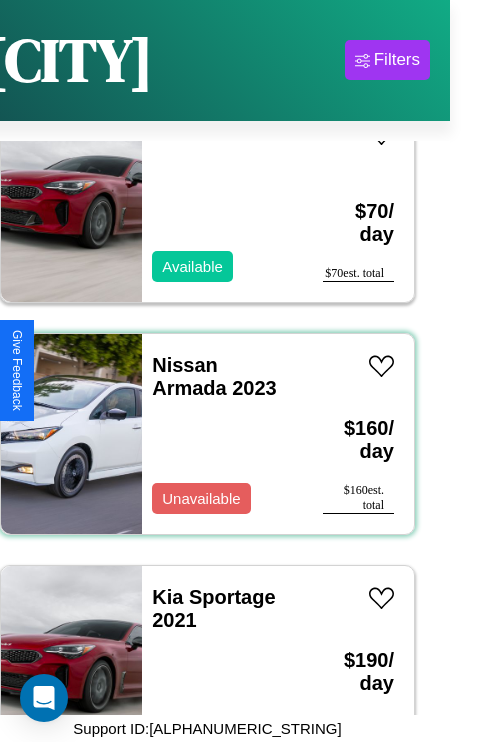 click on "Nissan   Armada   2023 Unavailable" at bounding box center (222, 434) 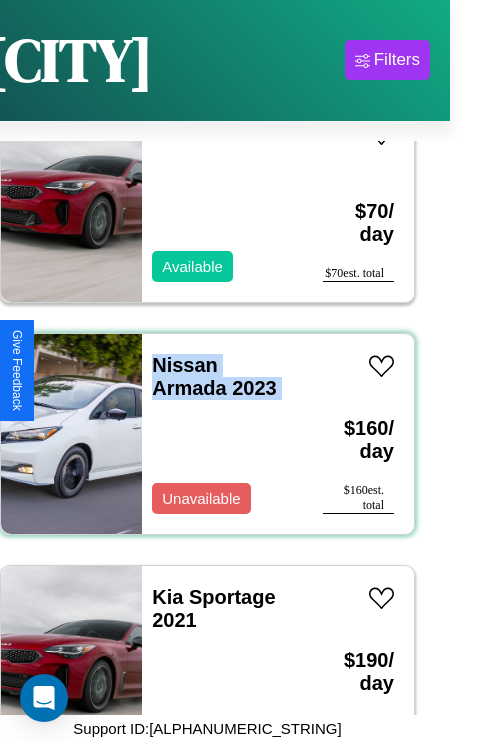 click on "Nissan   Armada   2023 Unavailable" at bounding box center (222, 434) 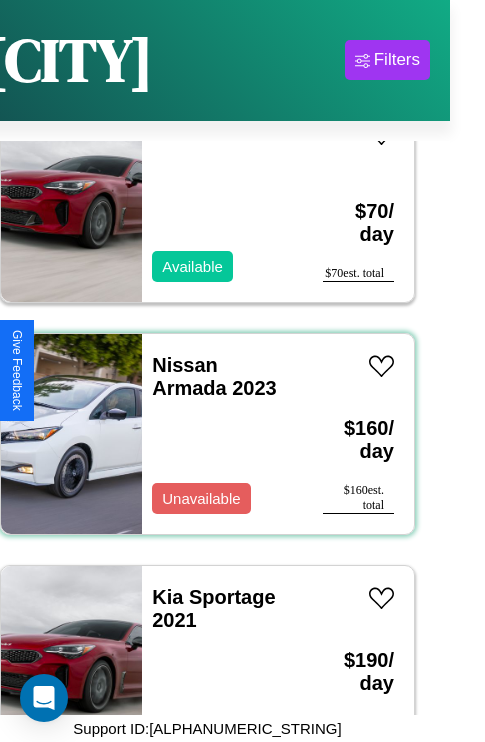 click on "Nissan   Armada   2023 Unavailable" at bounding box center [222, 434] 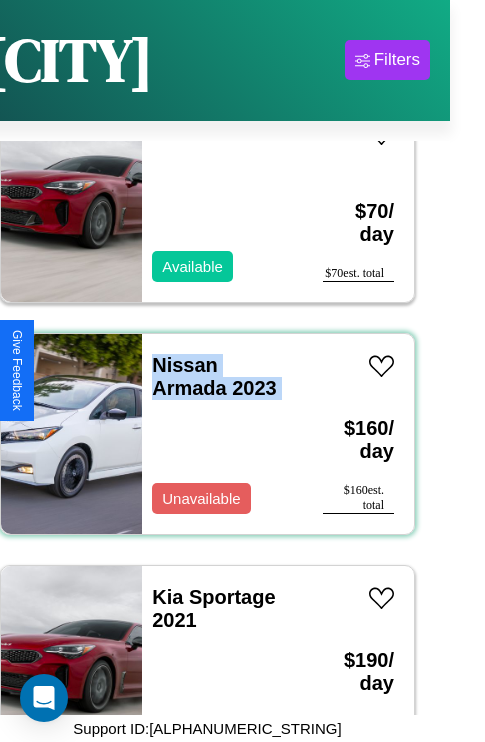 click on "Nissan   Armada   2023 Unavailable" at bounding box center [222, 434] 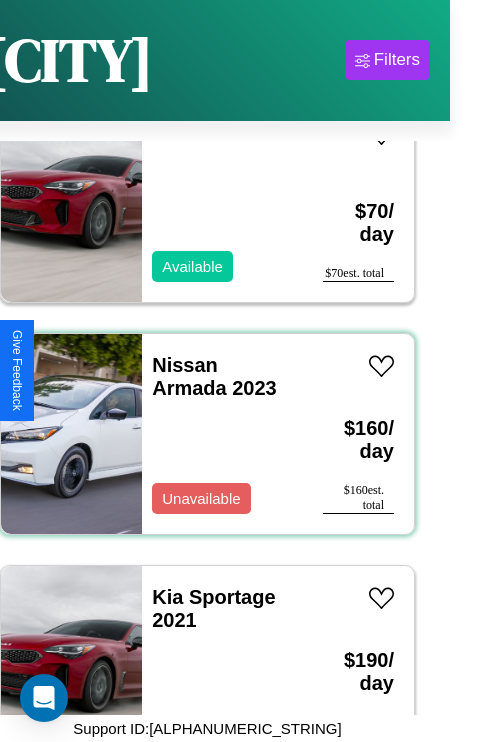 click on "Nissan   Armada   2023 Unavailable" at bounding box center [222, 434] 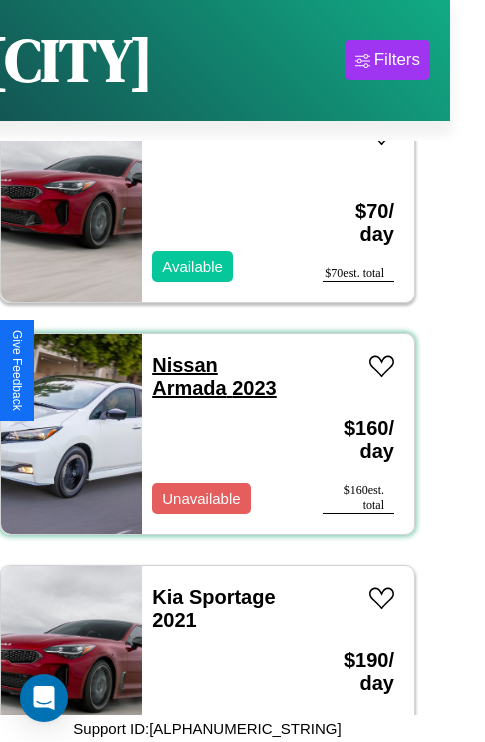 click on "Nissan   Armada   2023" at bounding box center [214, 376] 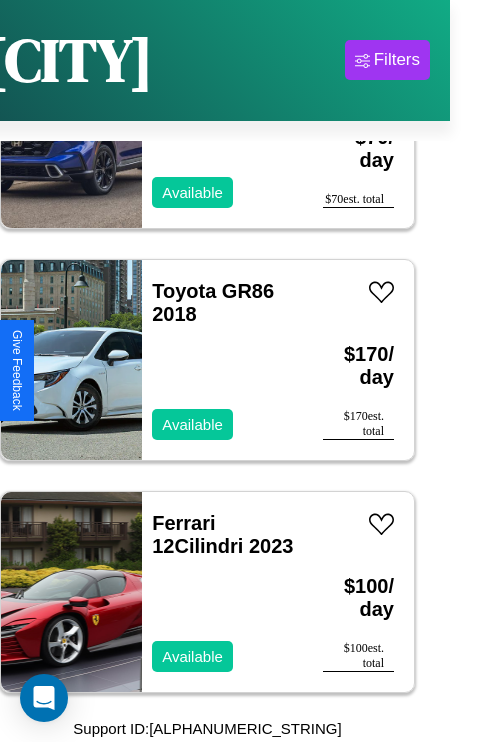 scroll, scrollTop: 75, scrollLeft: 0, axis: vertical 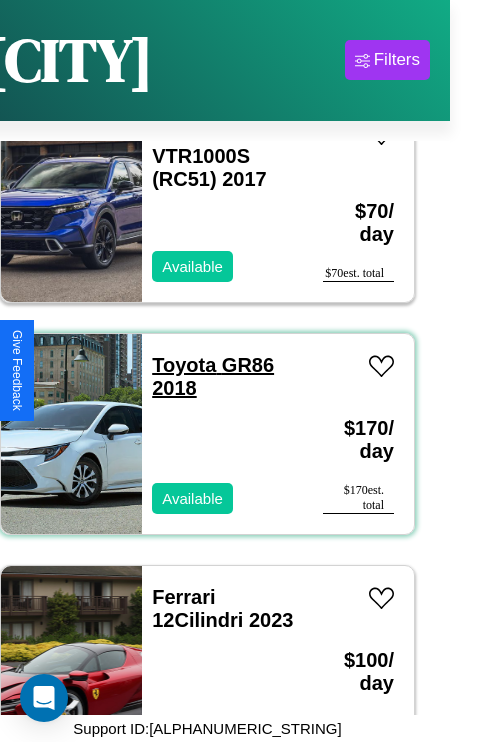 click on "Toyota   GR86   2018" at bounding box center (213, 376) 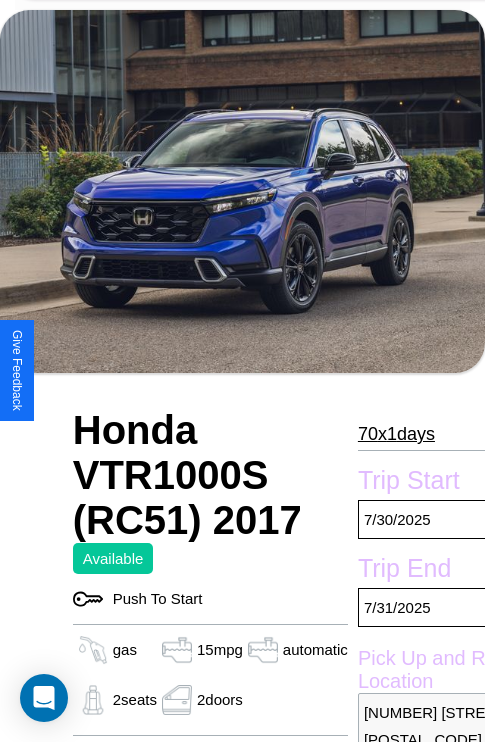 scroll, scrollTop: 134, scrollLeft: 0, axis: vertical 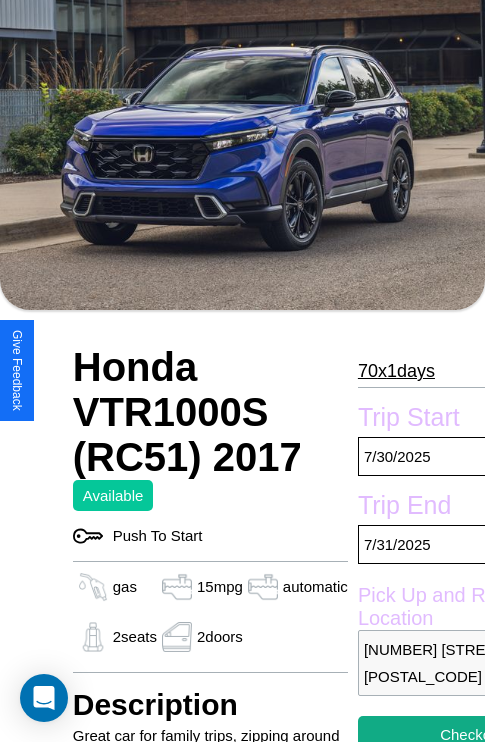 click on "70  x  1  days" at bounding box center [396, 371] 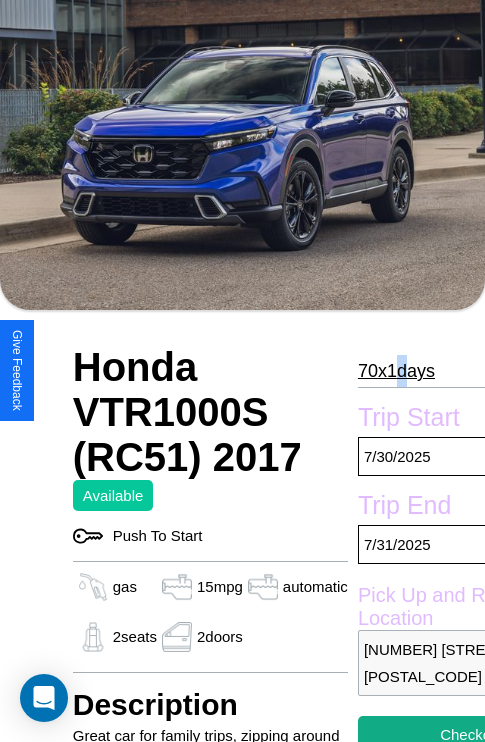 click on "70  x  1  days" at bounding box center [396, 371] 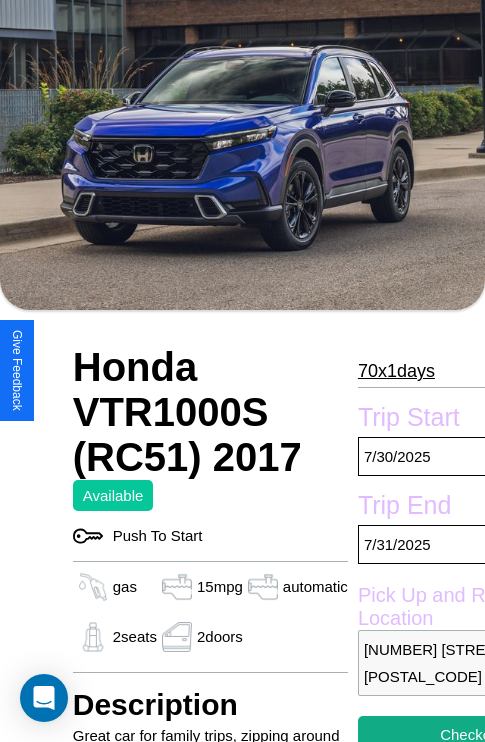 click on "70  x  1  days" at bounding box center [396, 371] 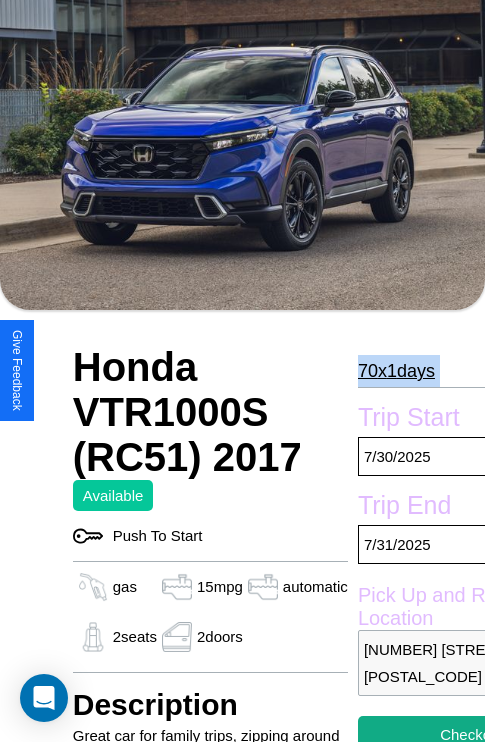 click on "70  x  1  days" at bounding box center [396, 371] 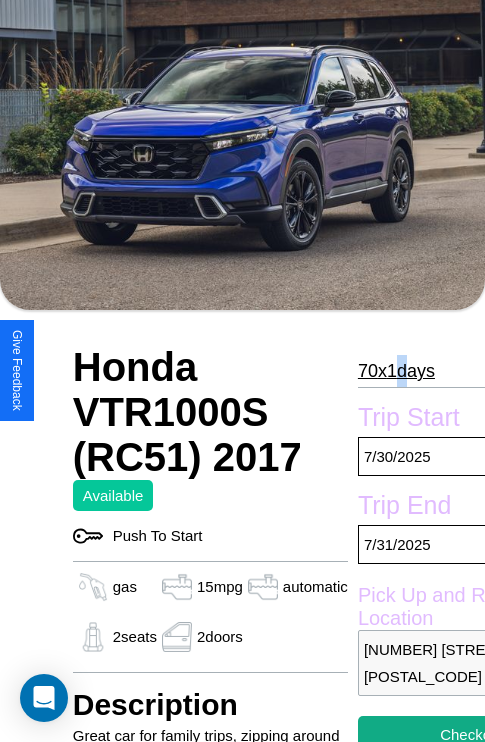 click on "70  x  1  days" at bounding box center [396, 371] 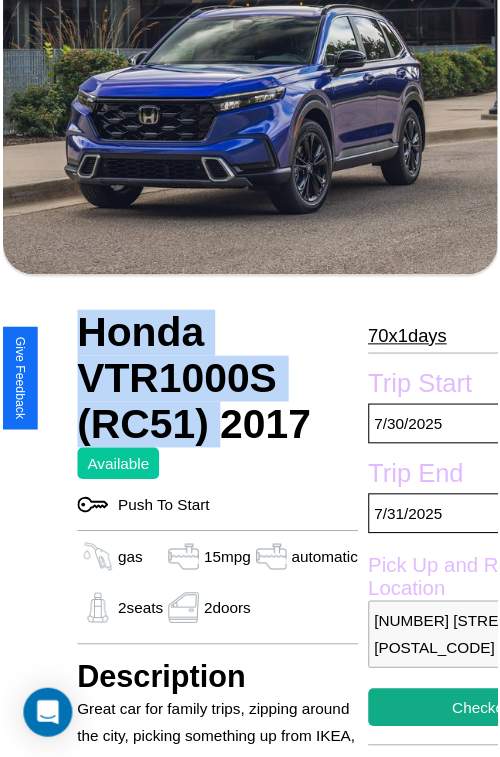 scroll, scrollTop: 220, scrollLeft: 84, axis: both 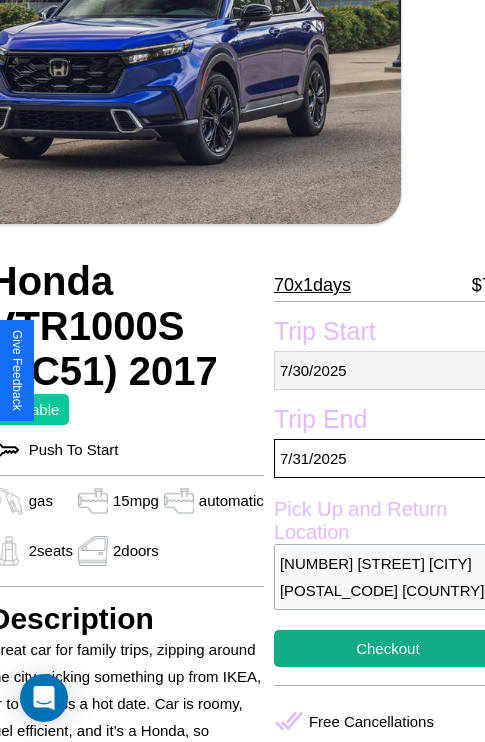 click on "7 / 30 / 2025" at bounding box center (388, 370) 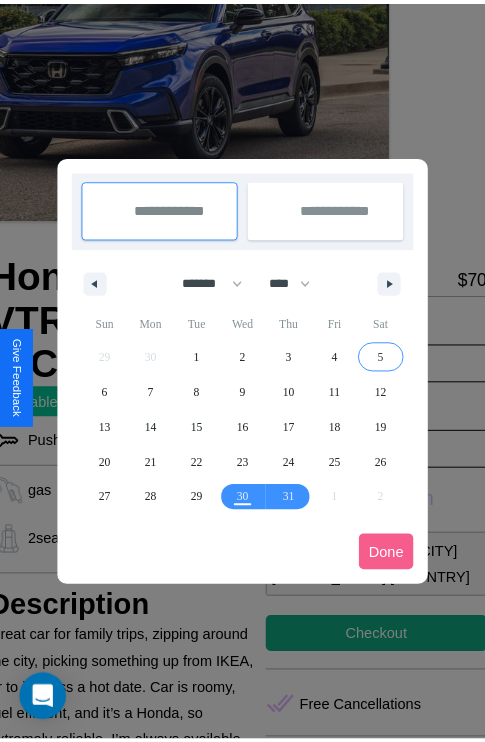 scroll, scrollTop: 0, scrollLeft: 84, axis: horizontal 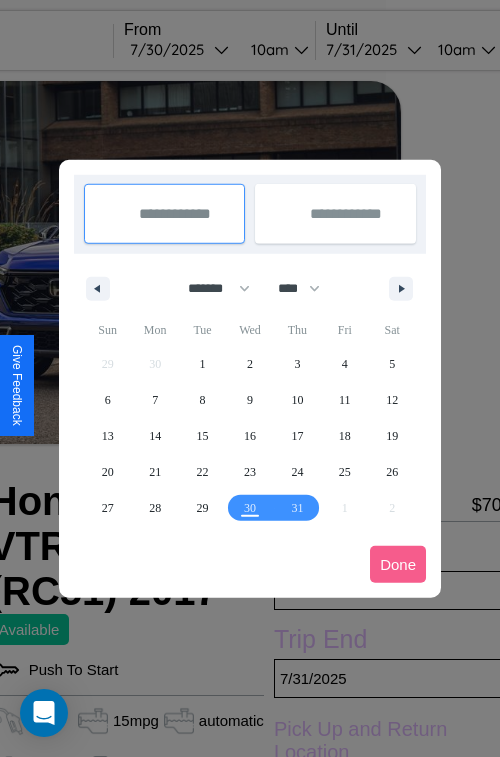 click at bounding box center (250, 378) 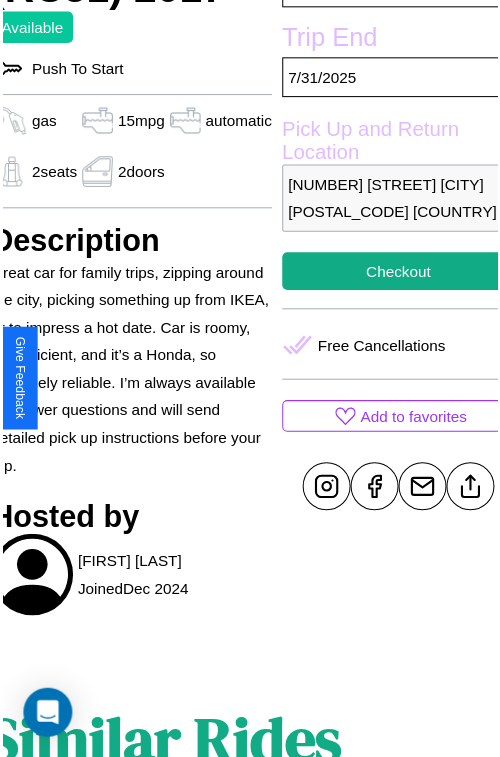 scroll, scrollTop: 640, scrollLeft: 84, axis: both 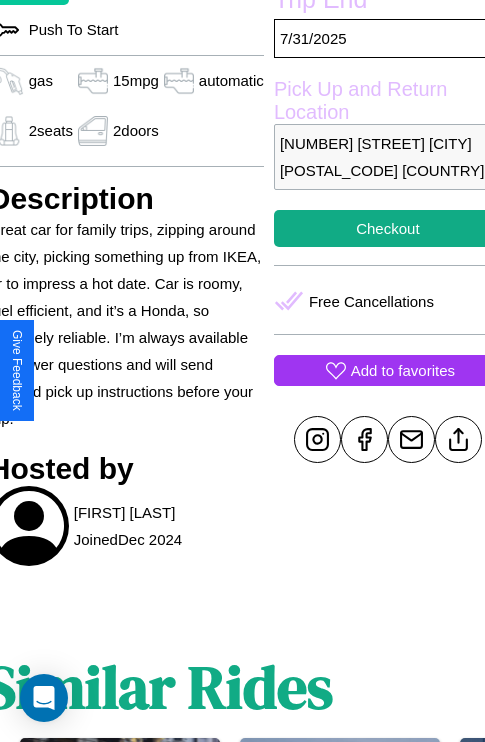 click on "Add to favorites" at bounding box center (403, 370) 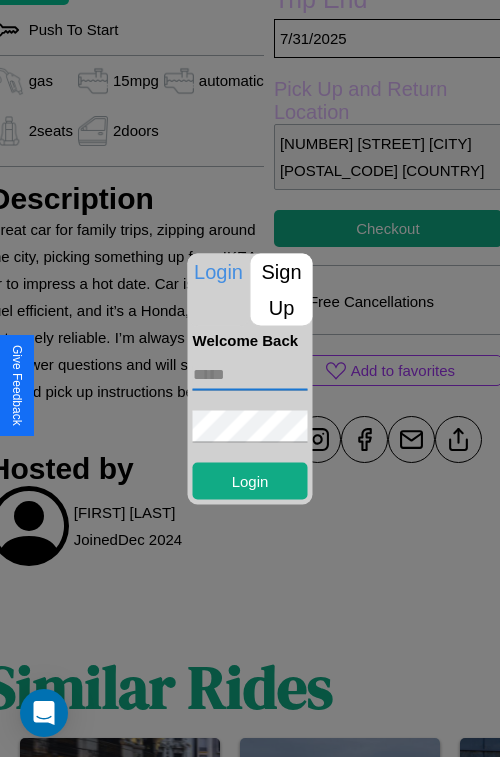 click at bounding box center (250, 374) 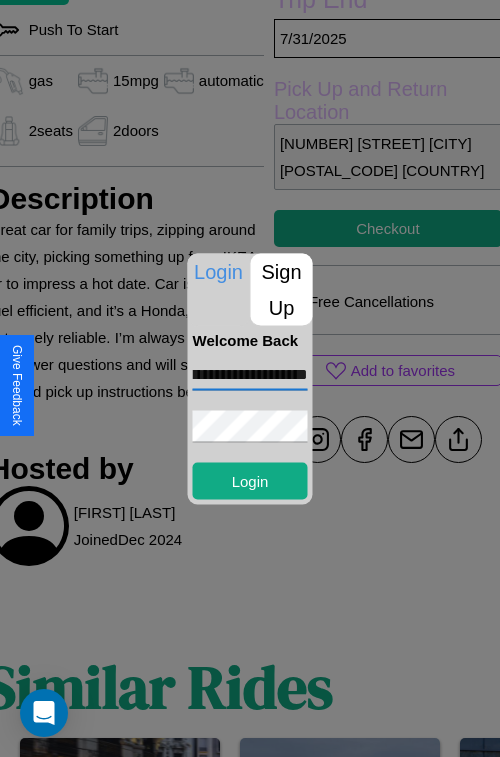 scroll, scrollTop: 0, scrollLeft: 62, axis: horizontal 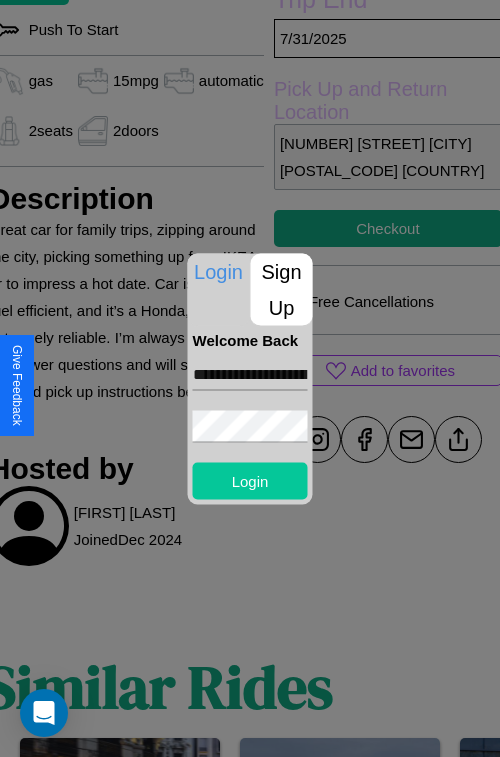 click on "Login" at bounding box center (250, 480) 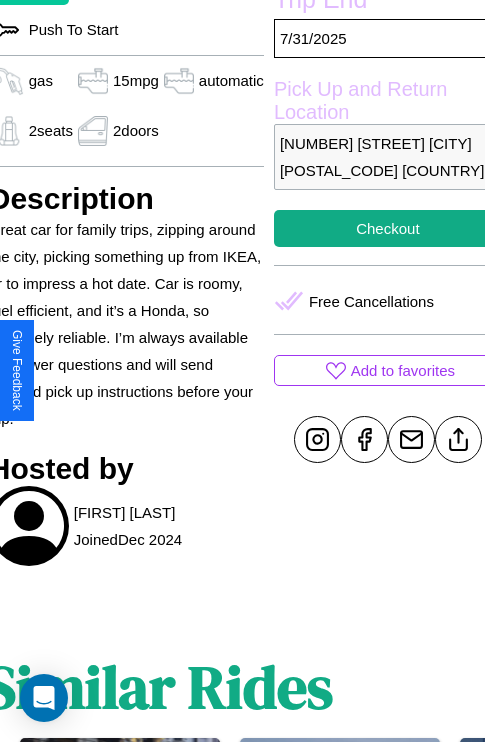 scroll, scrollTop: 498, scrollLeft: 84, axis: both 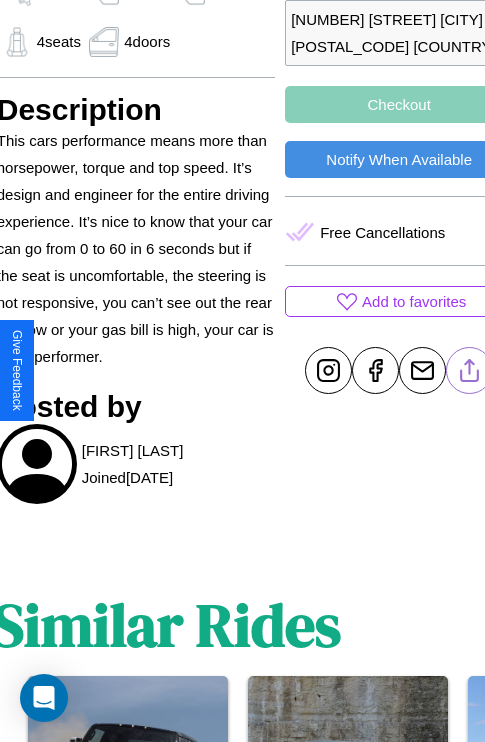 click 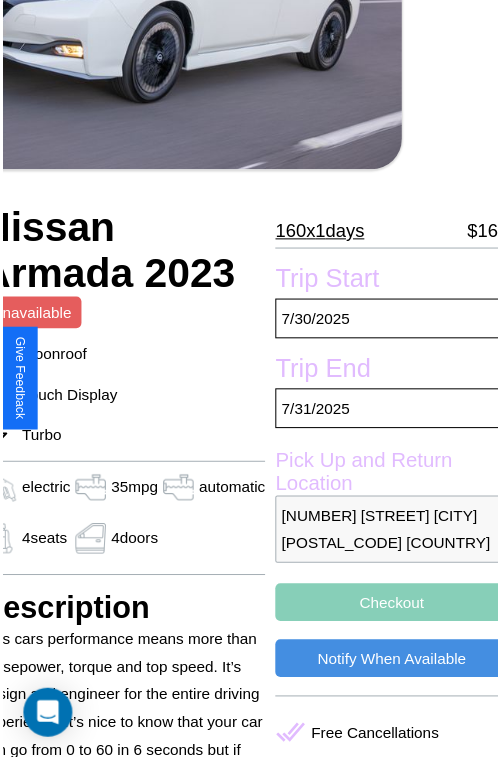 scroll, scrollTop: 220, scrollLeft: 96, axis: both 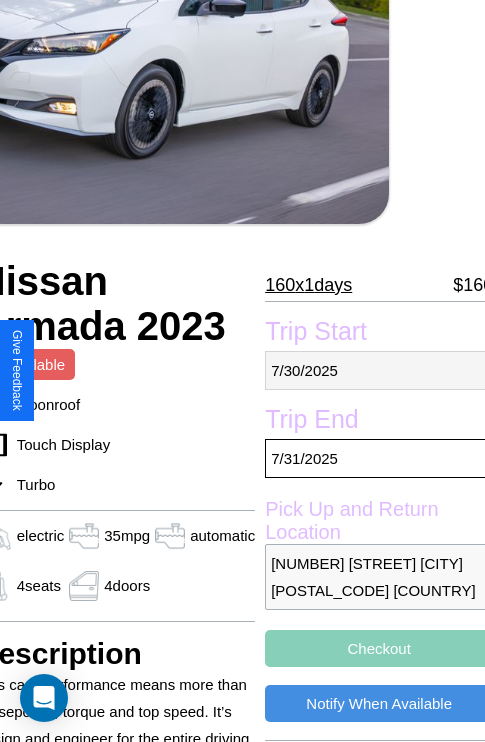 click on "7 / 30 / 2025" at bounding box center (379, 370) 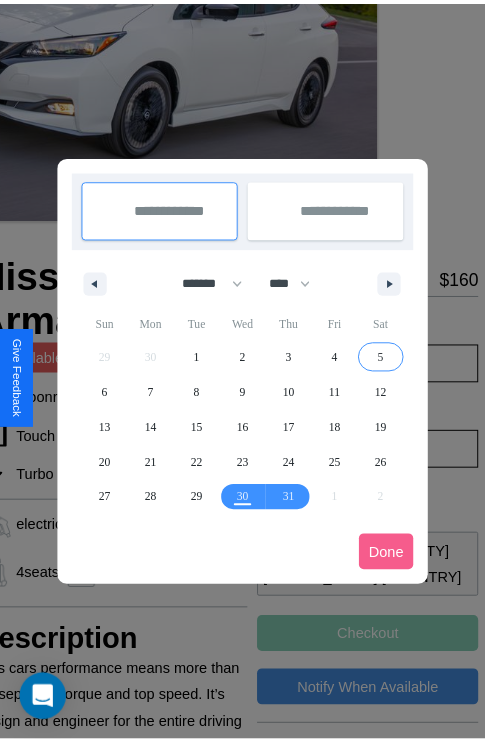 scroll, scrollTop: 0, scrollLeft: 96, axis: horizontal 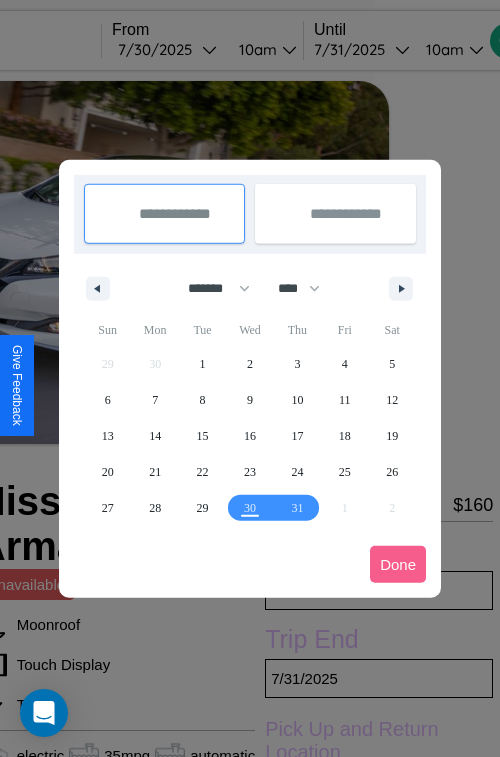 click at bounding box center [250, 378] 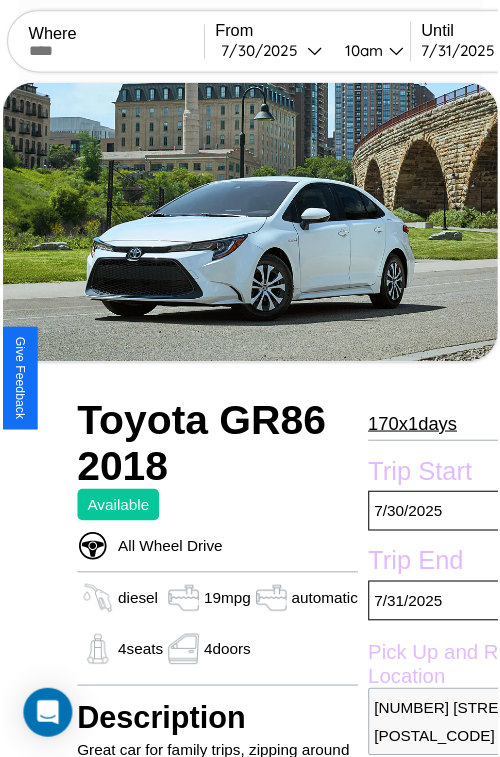 scroll, scrollTop: 130, scrollLeft: 88, axis: both 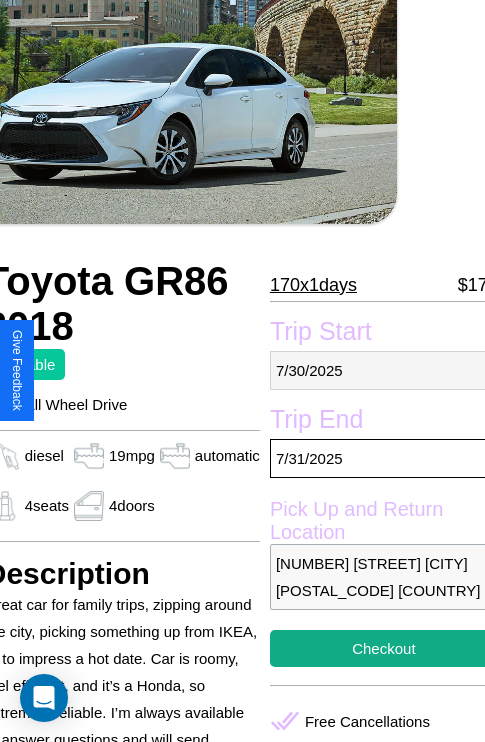 click on "7 / 30 / 2025" at bounding box center (384, 370) 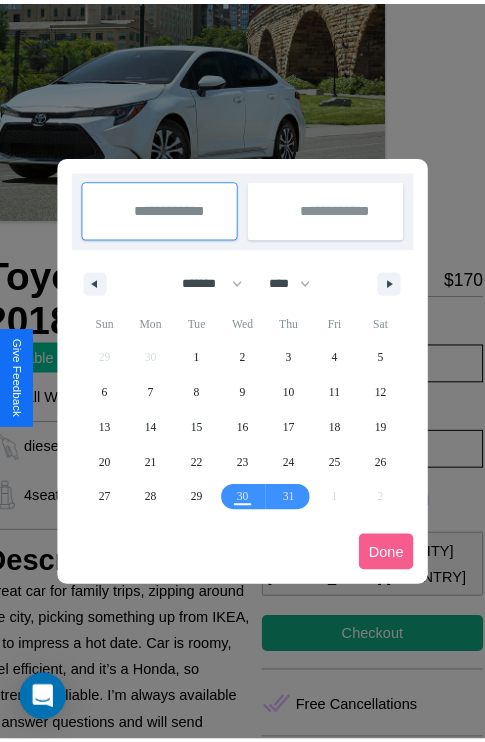 scroll, scrollTop: 0, scrollLeft: 88, axis: horizontal 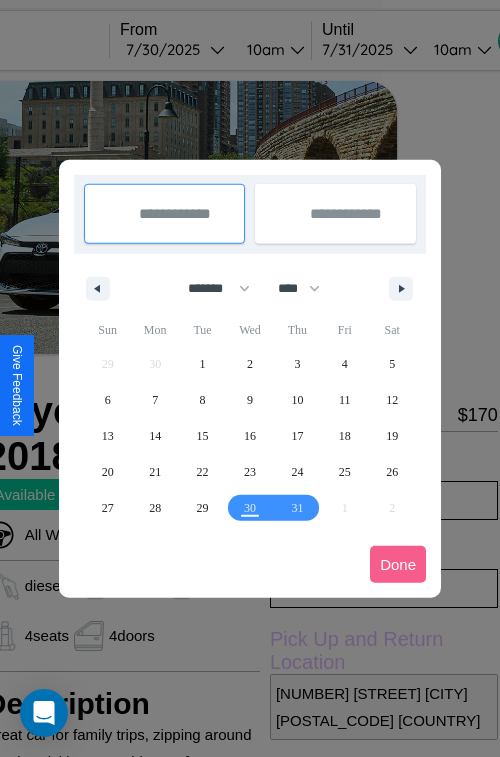 click at bounding box center (250, 378) 